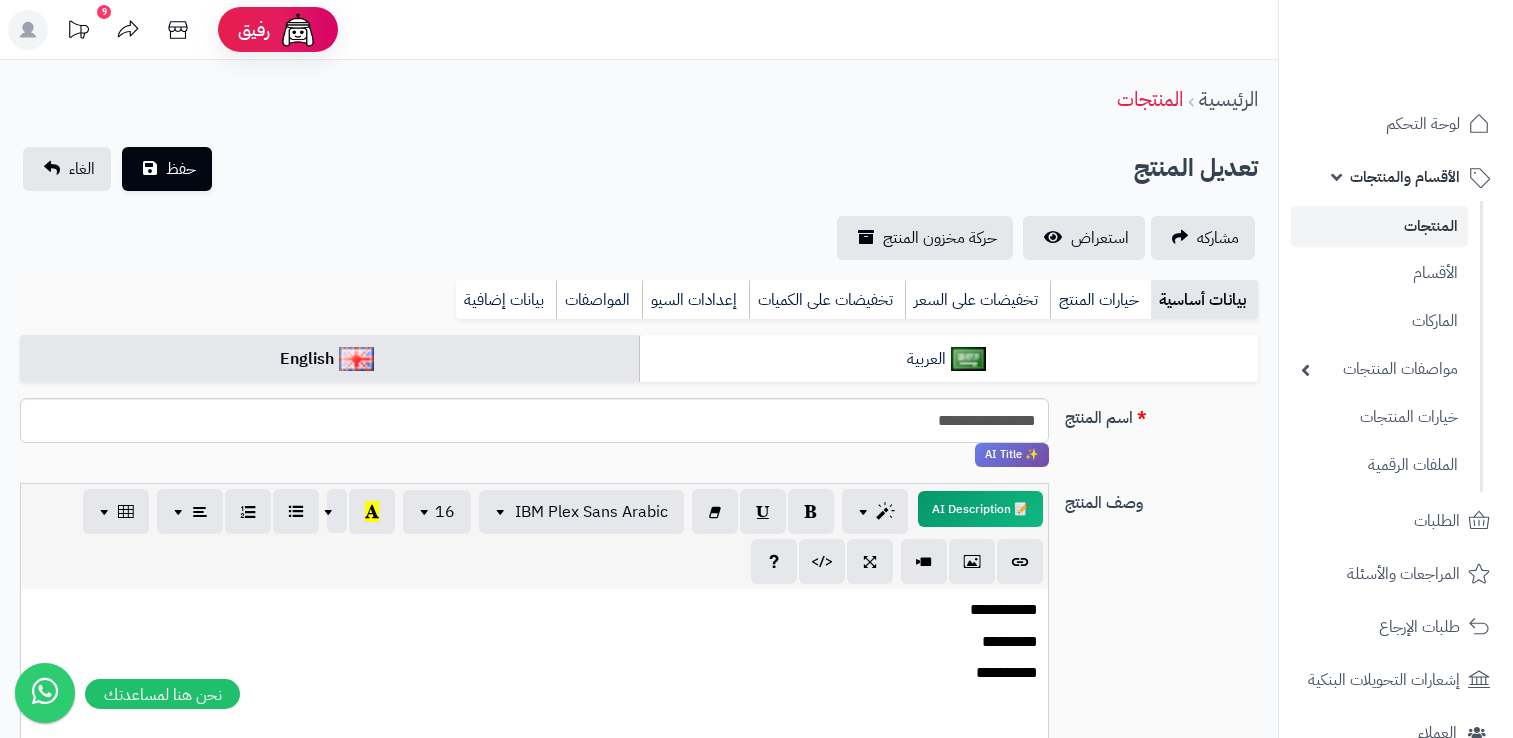 select 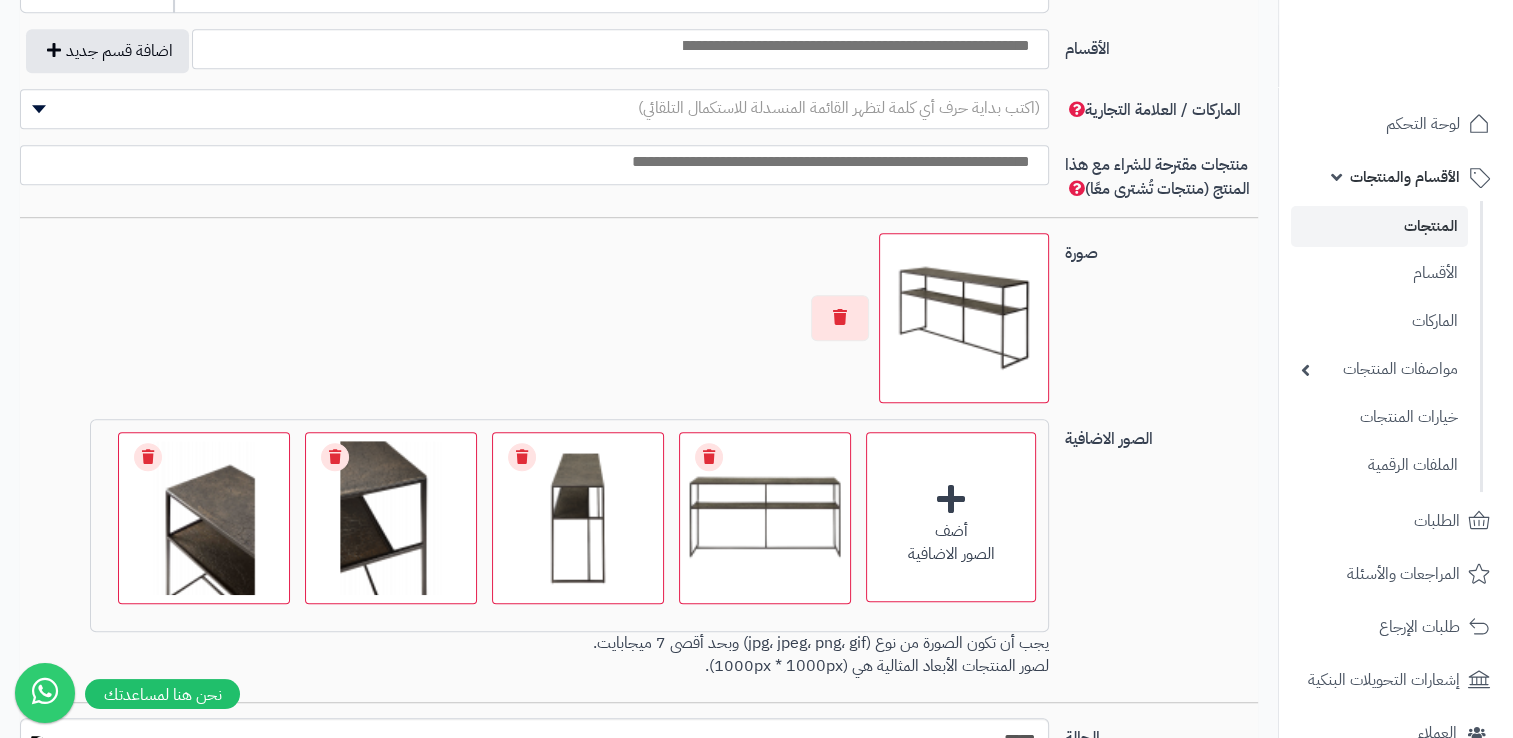 scroll, scrollTop: 0, scrollLeft: 15, axis: horizontal 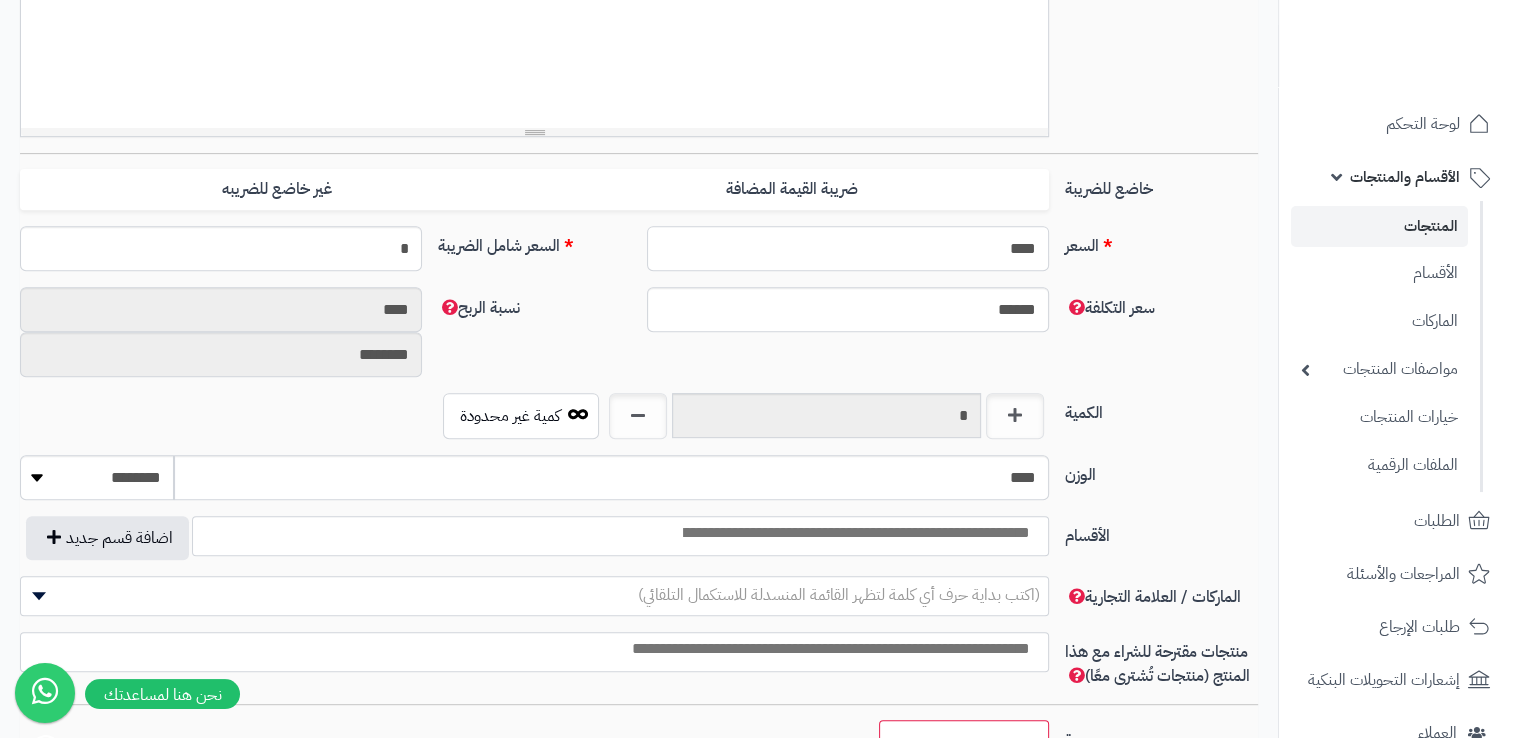 click on "****" at bounding box center (848, 248) 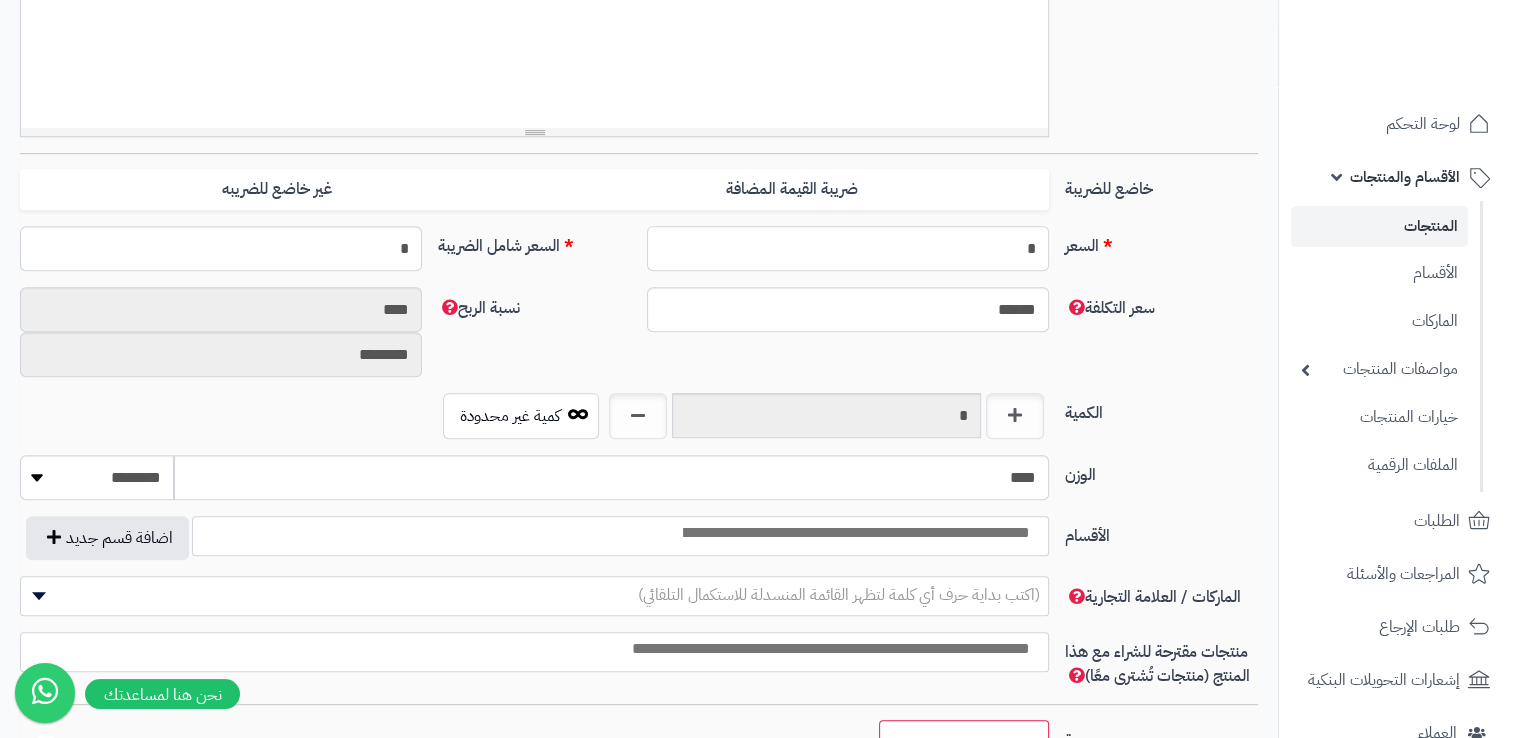 type on "**" 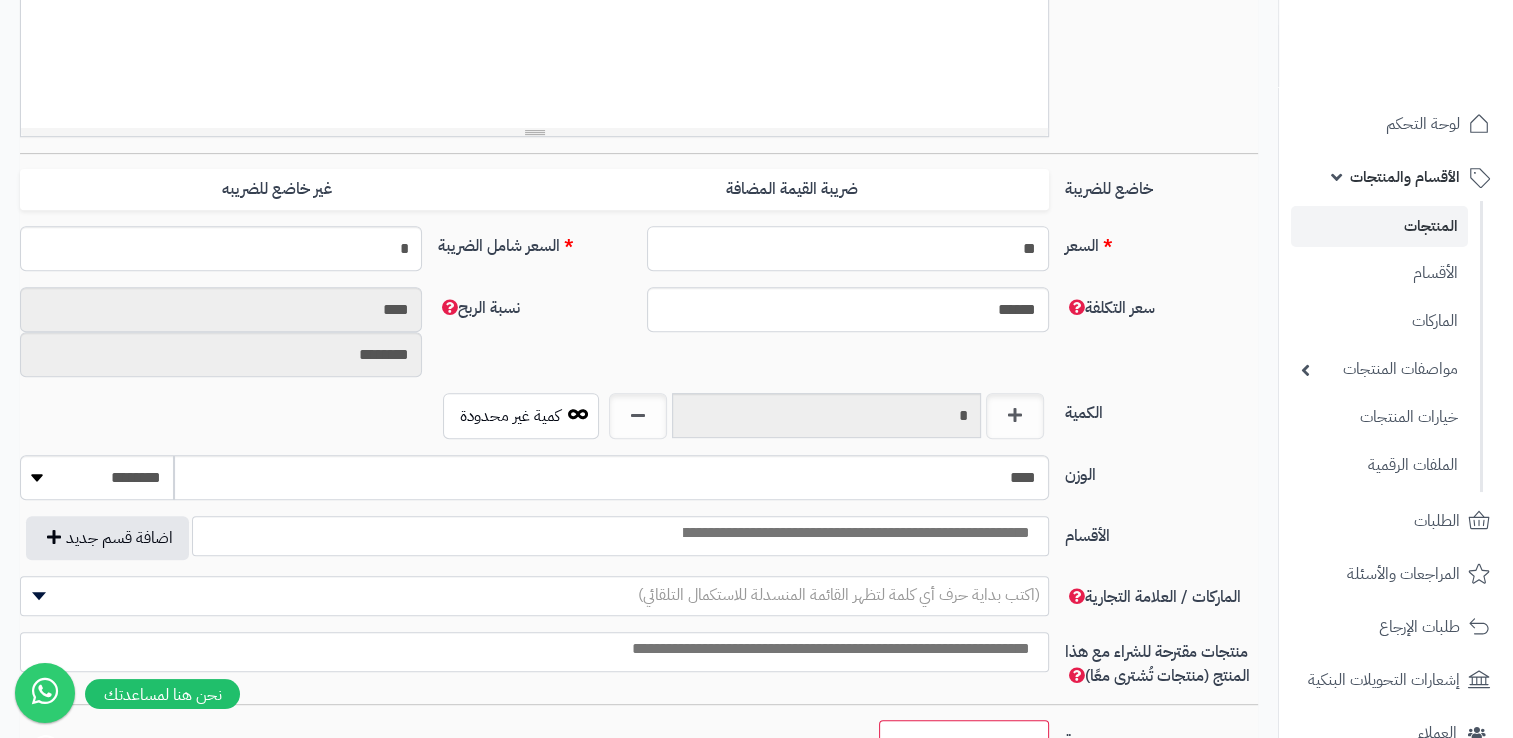 type on "**" 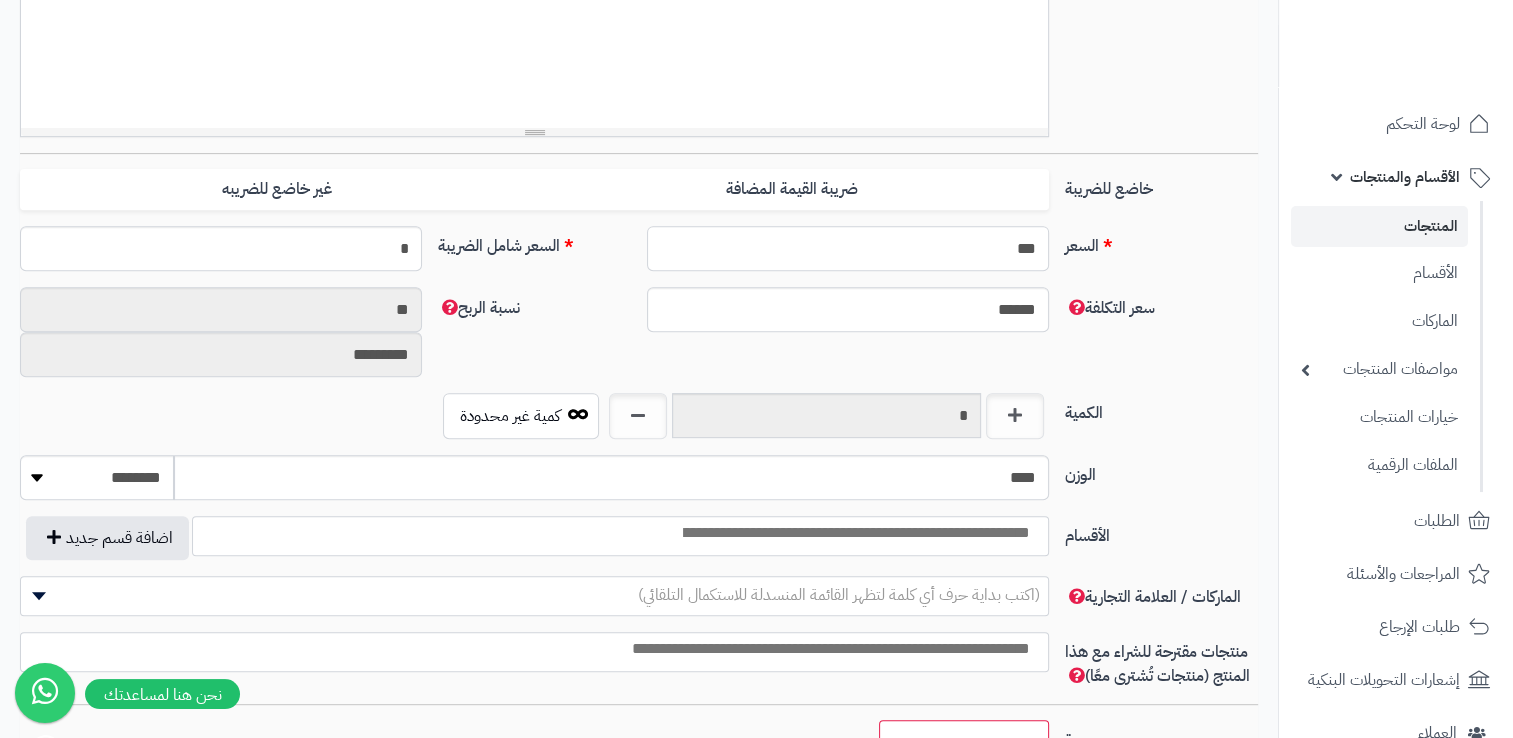 type on "****" 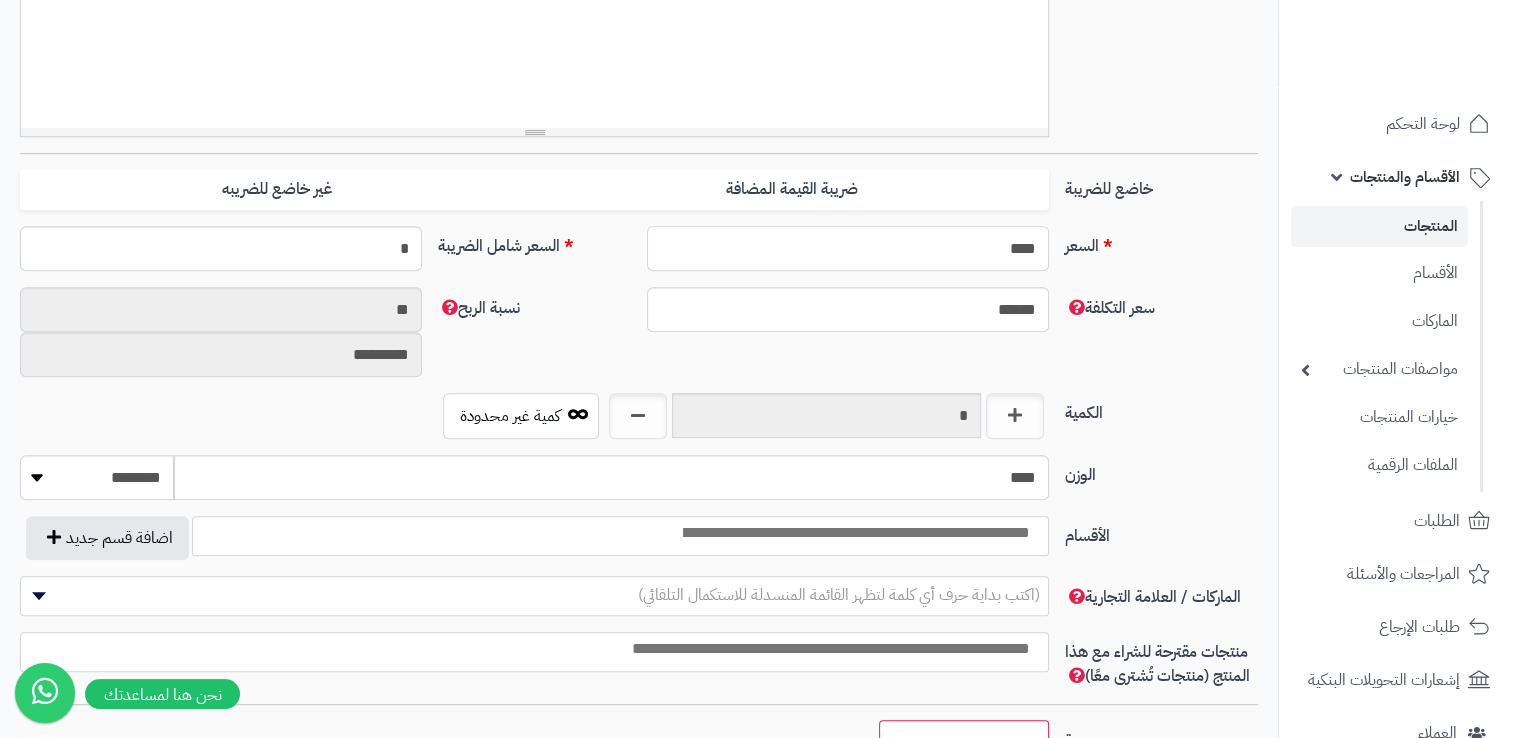 type on "**********" 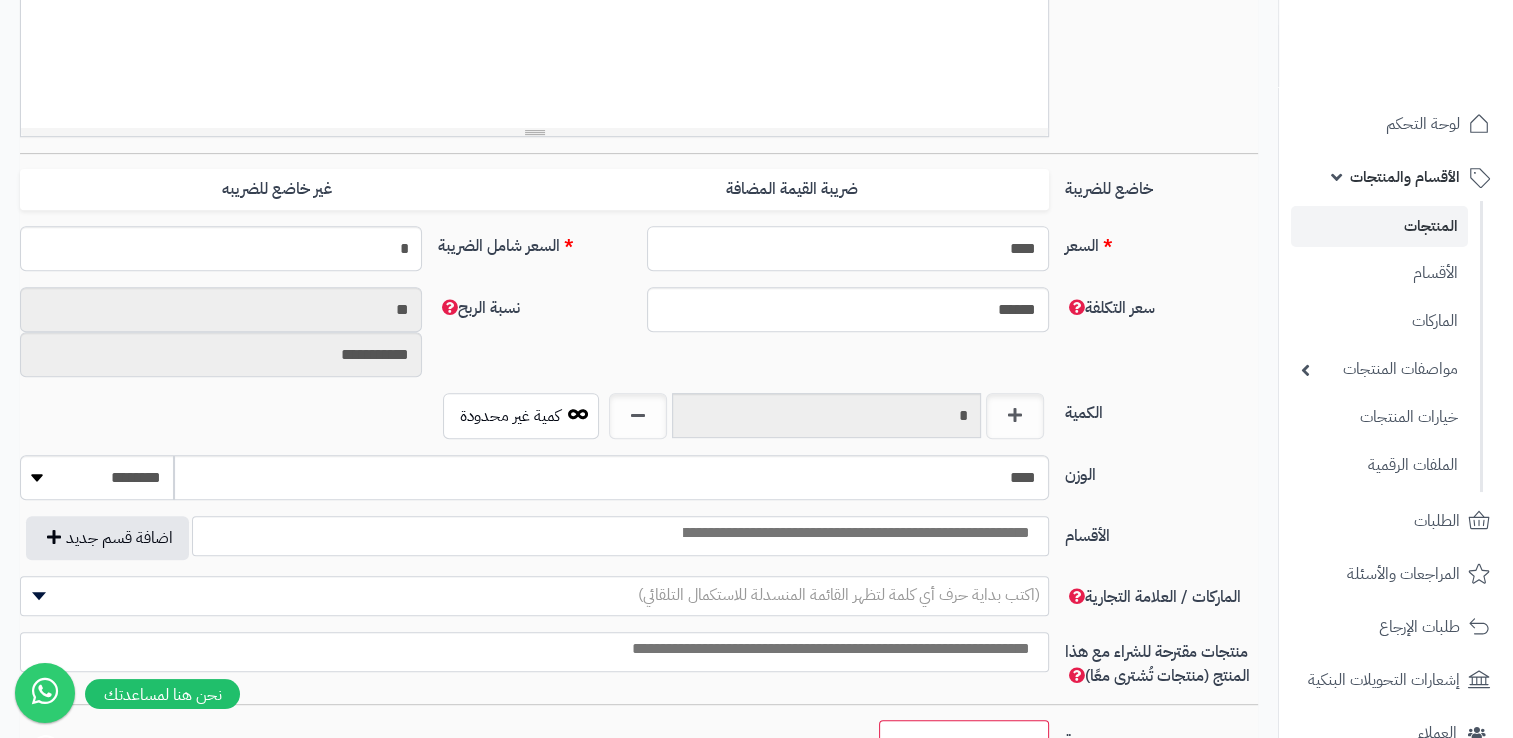 type on "****" 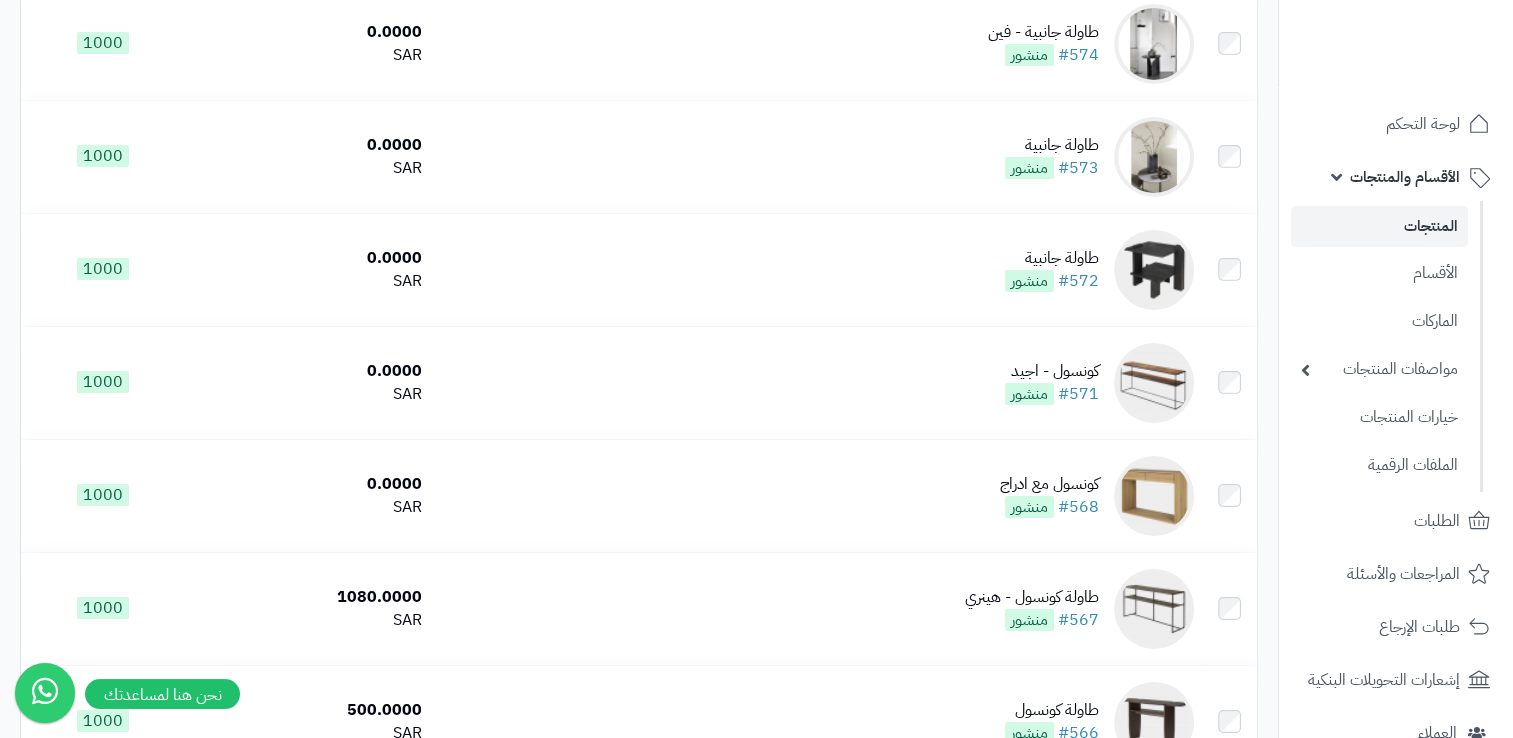 scroll, scrollTop: 7036, scrollLeft: 0, axis: vertical 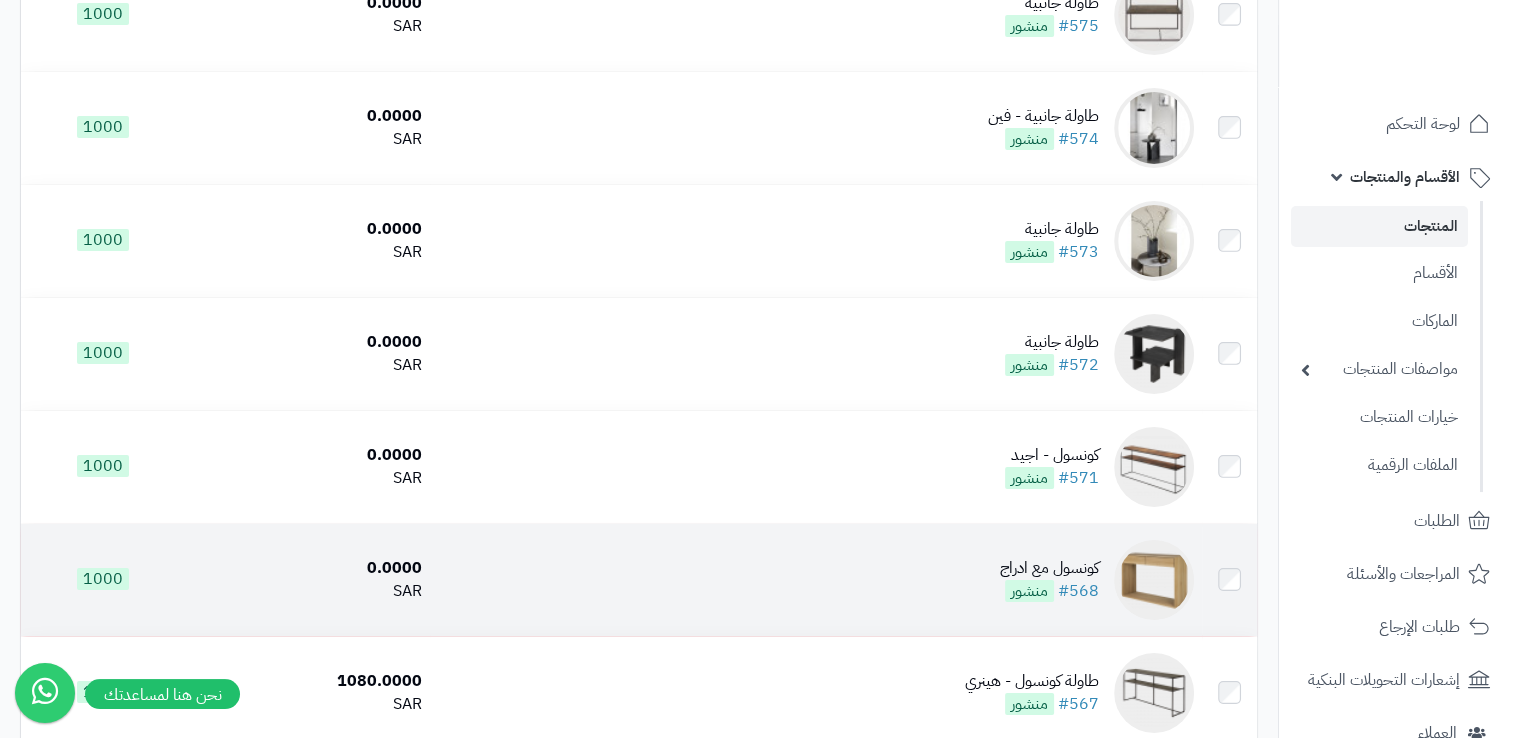 click at bounding box center (1154, 580) 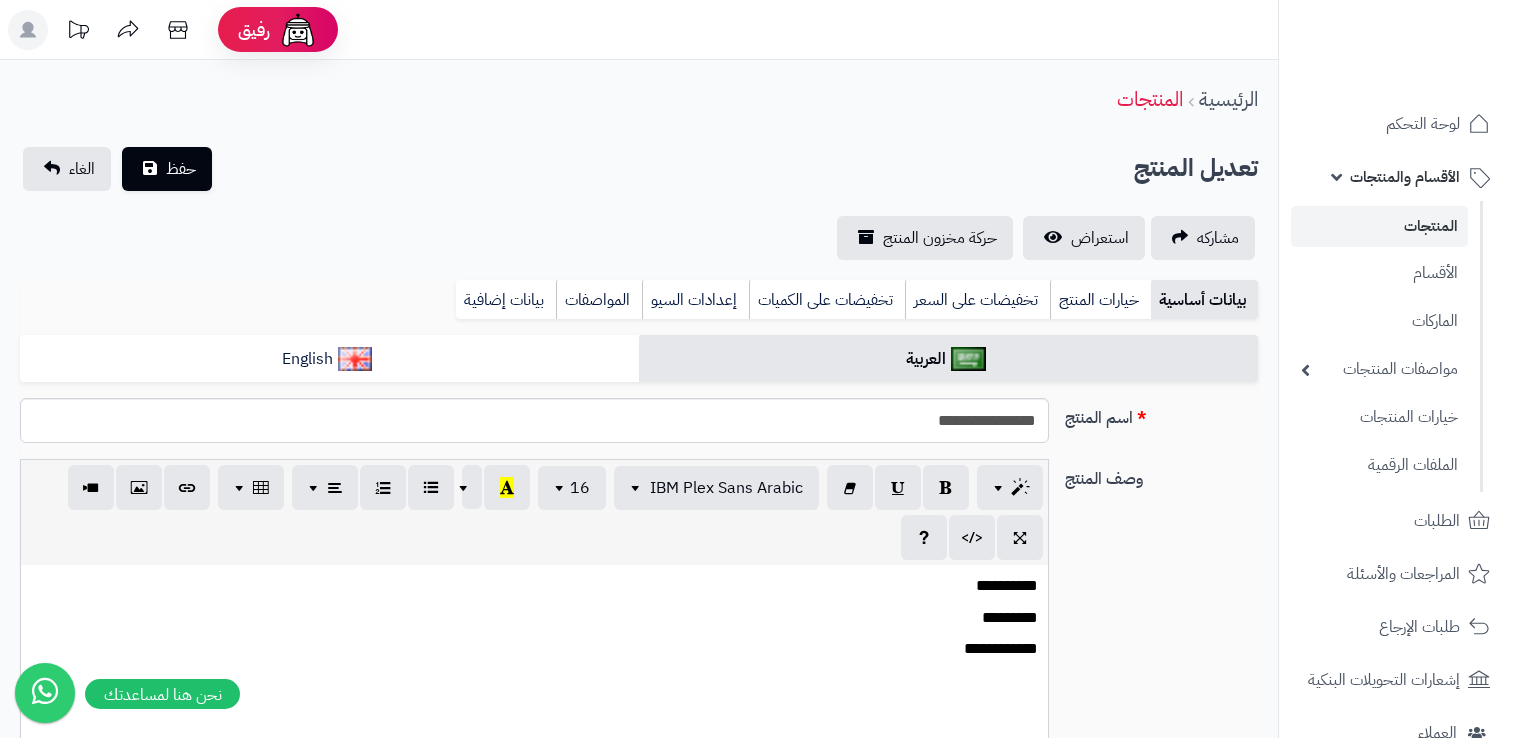 select 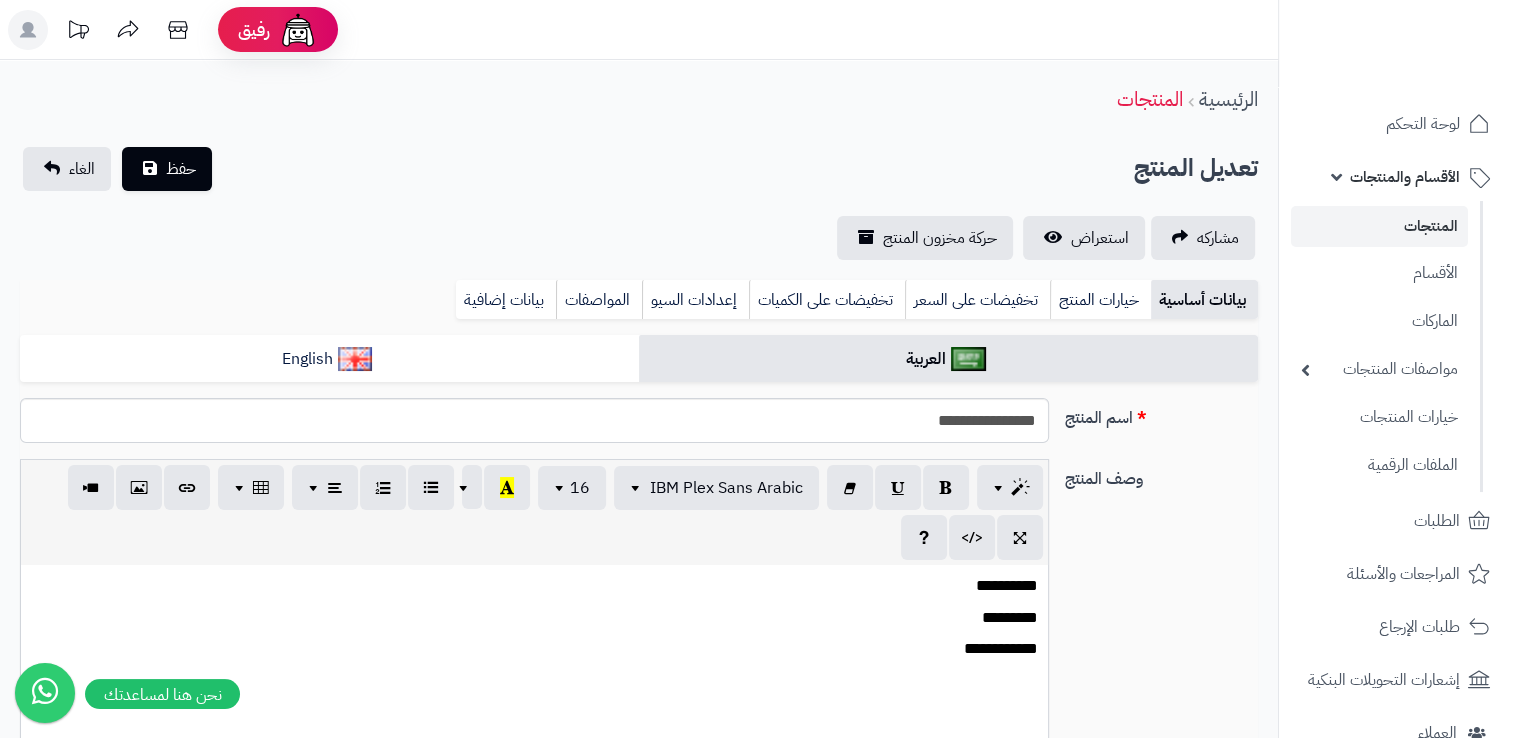 scroll, scrollTop: 0, scrollLeft: 15, axis: horizontal 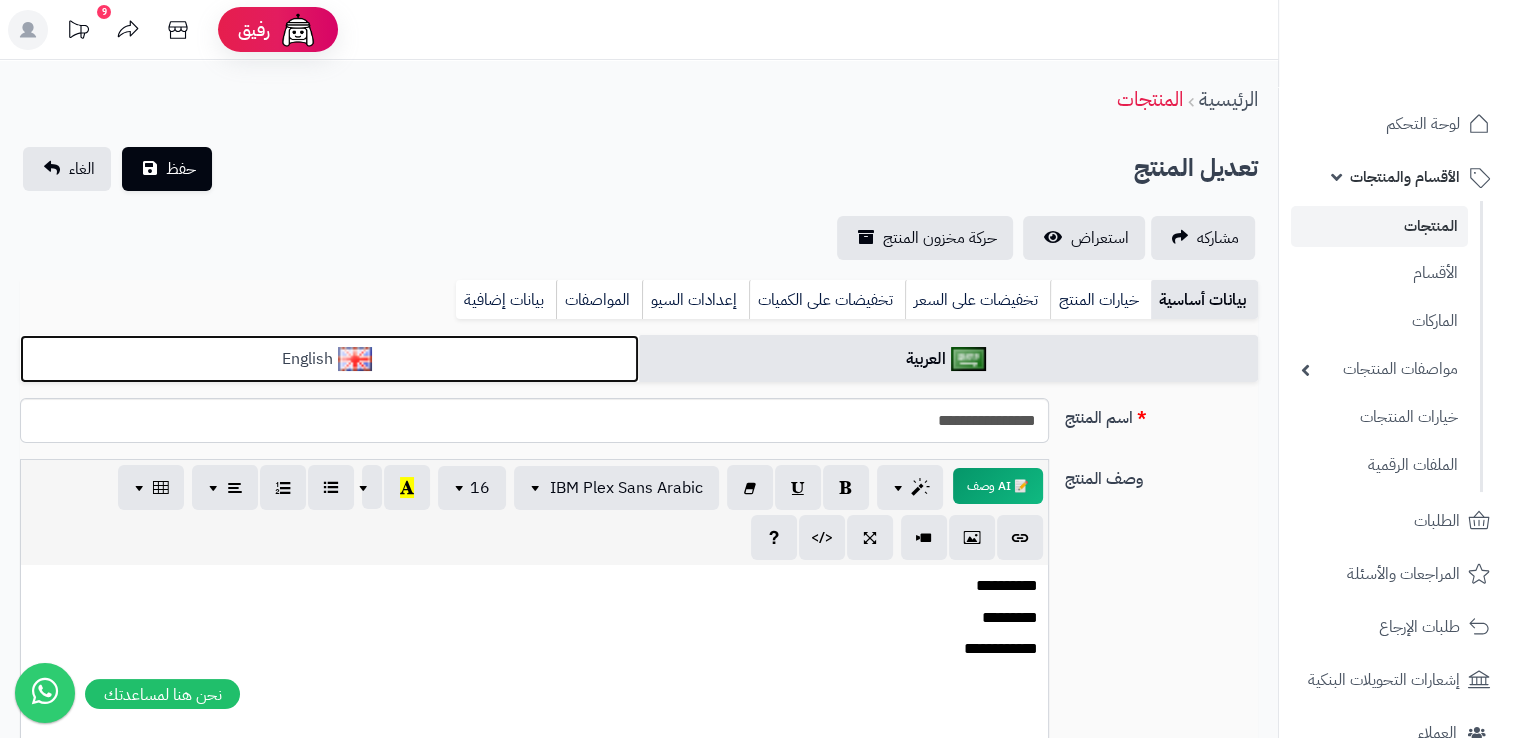 click on "English" at bounding box center [329, 359] 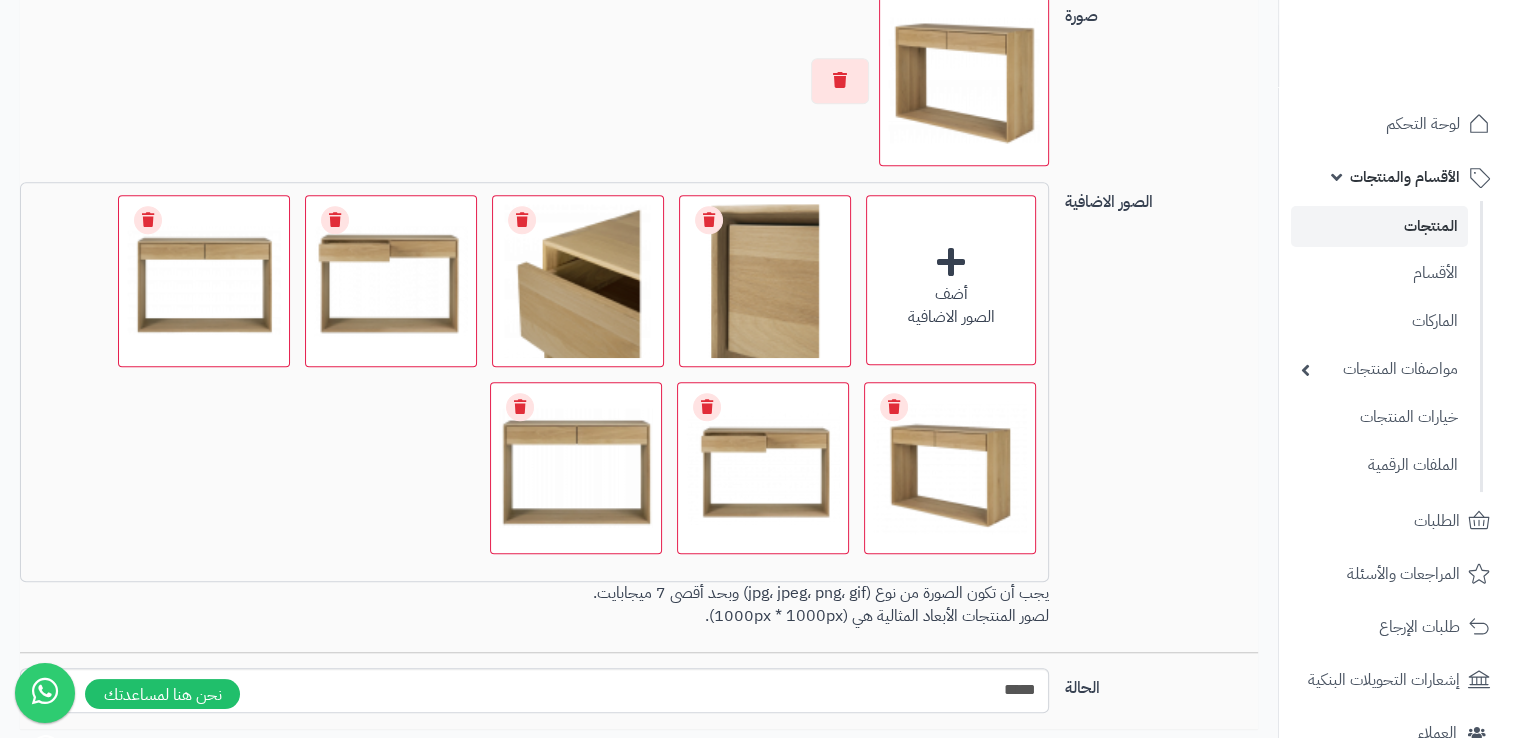 scroll, scrollTop: 1491, scrollLeft: 0, axis: vertical 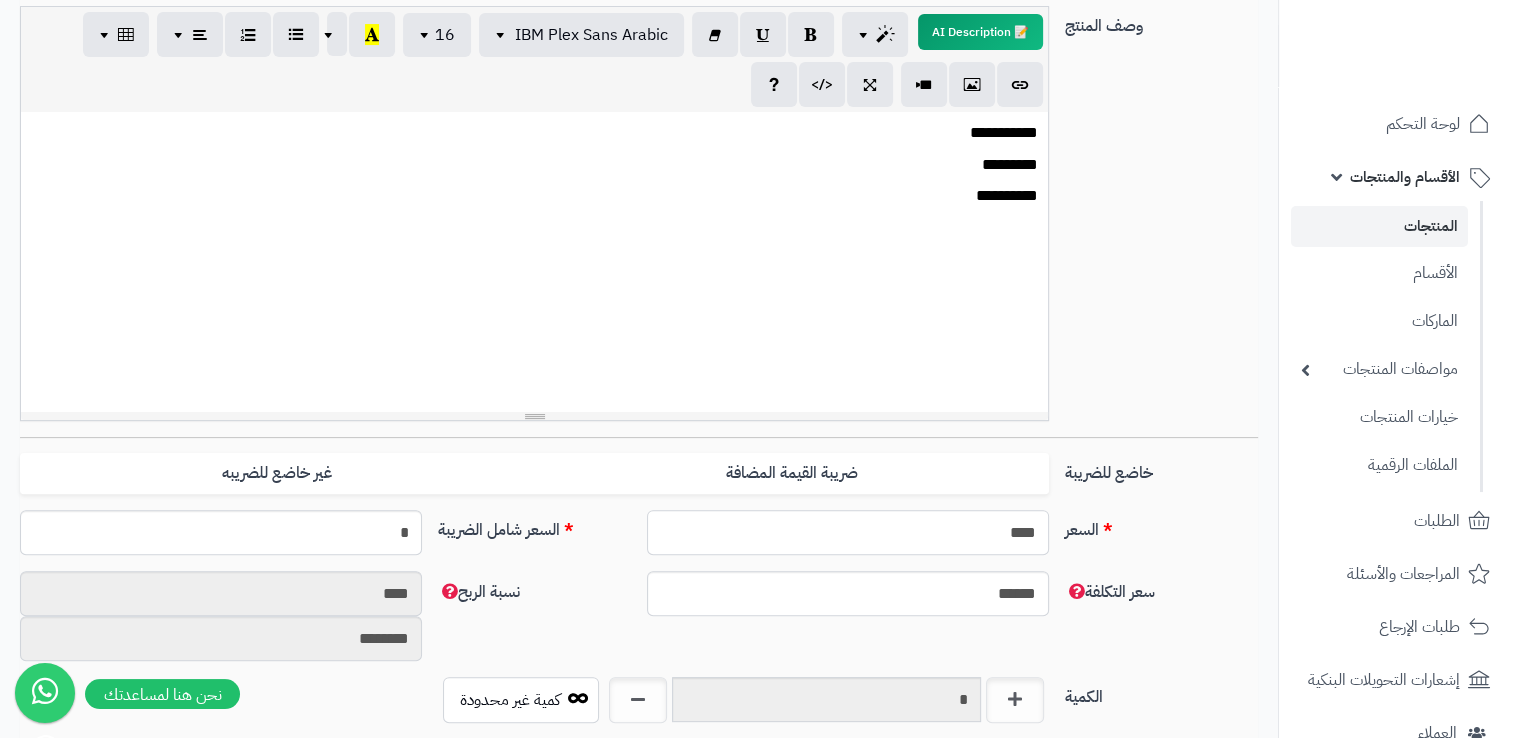 click on "****" at bounding box center [848, 532] 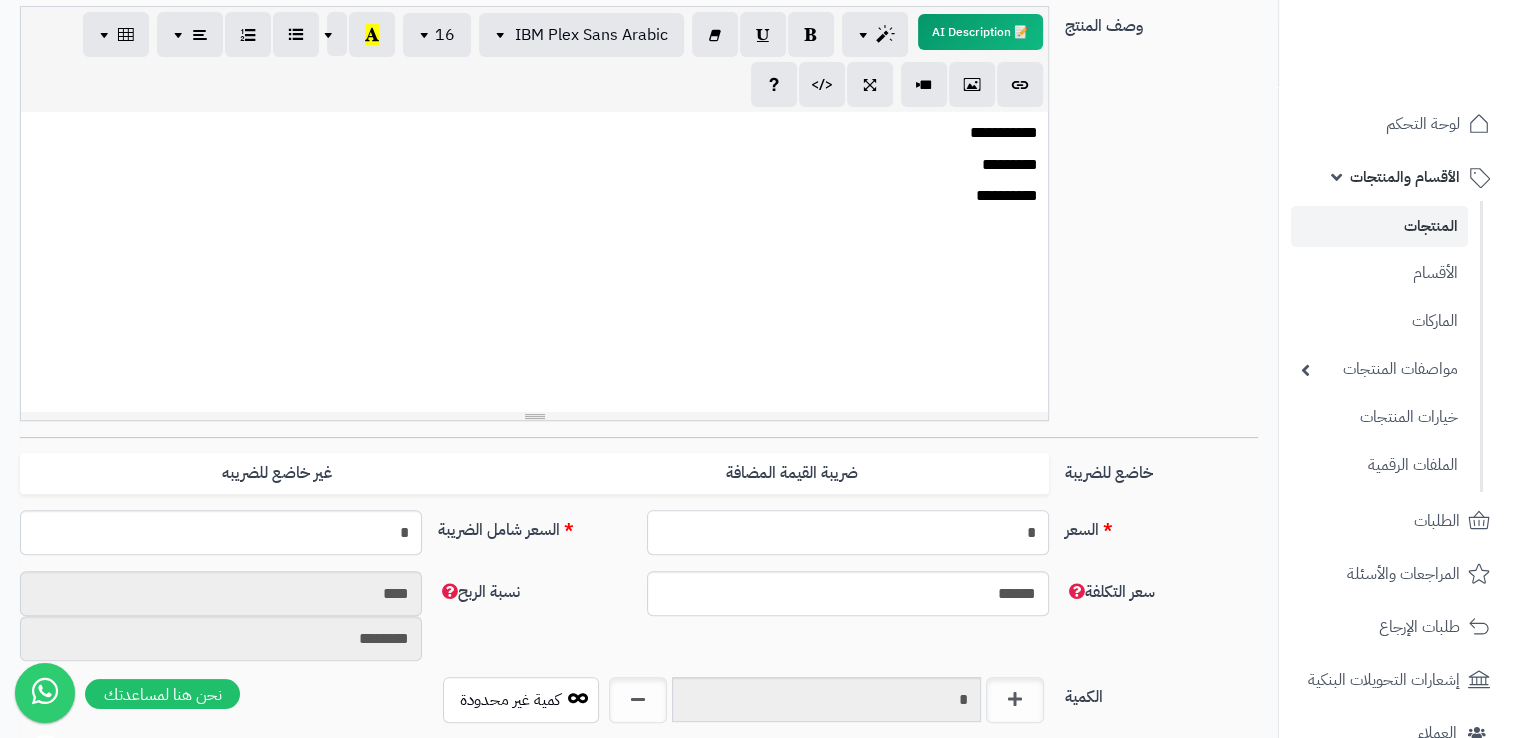 type on "**" 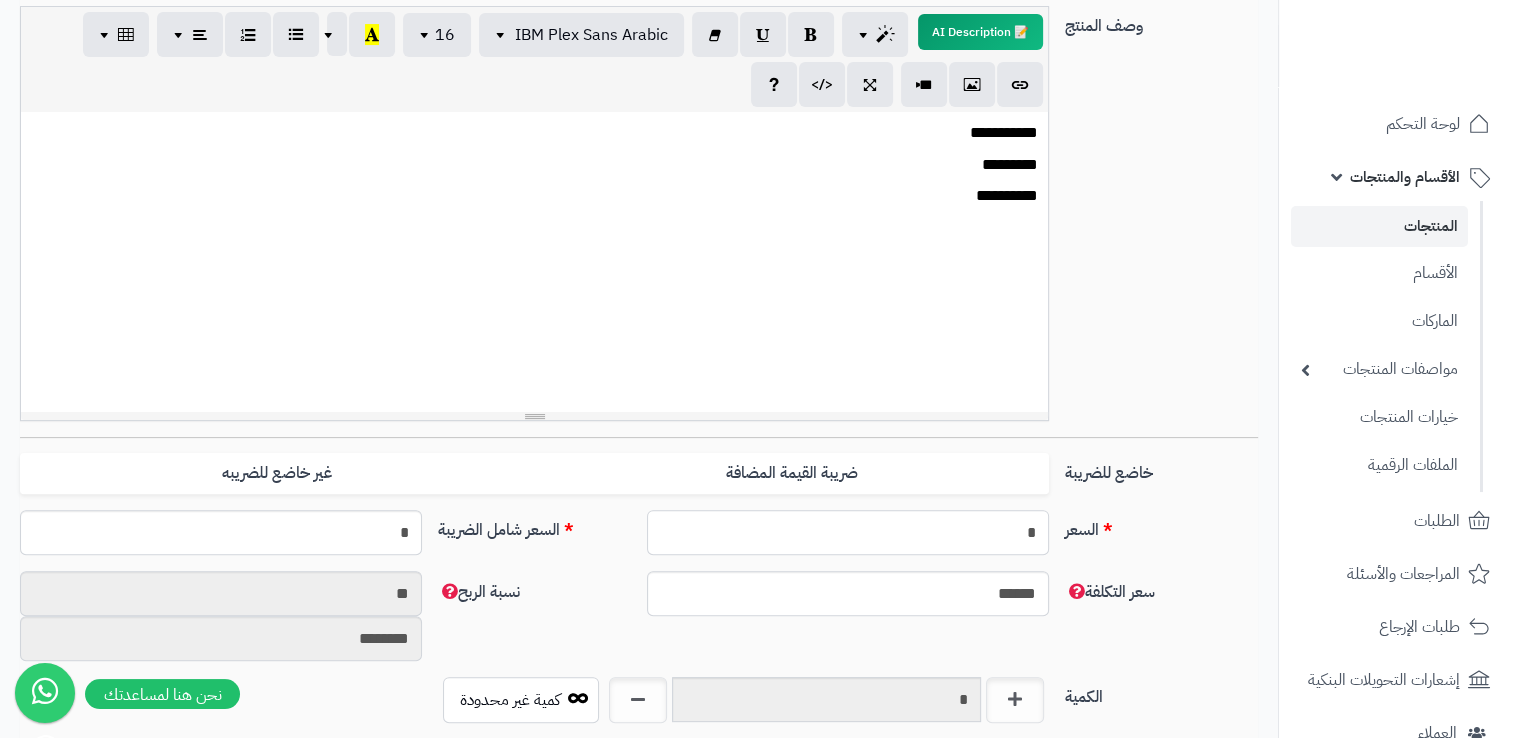 type on "**" 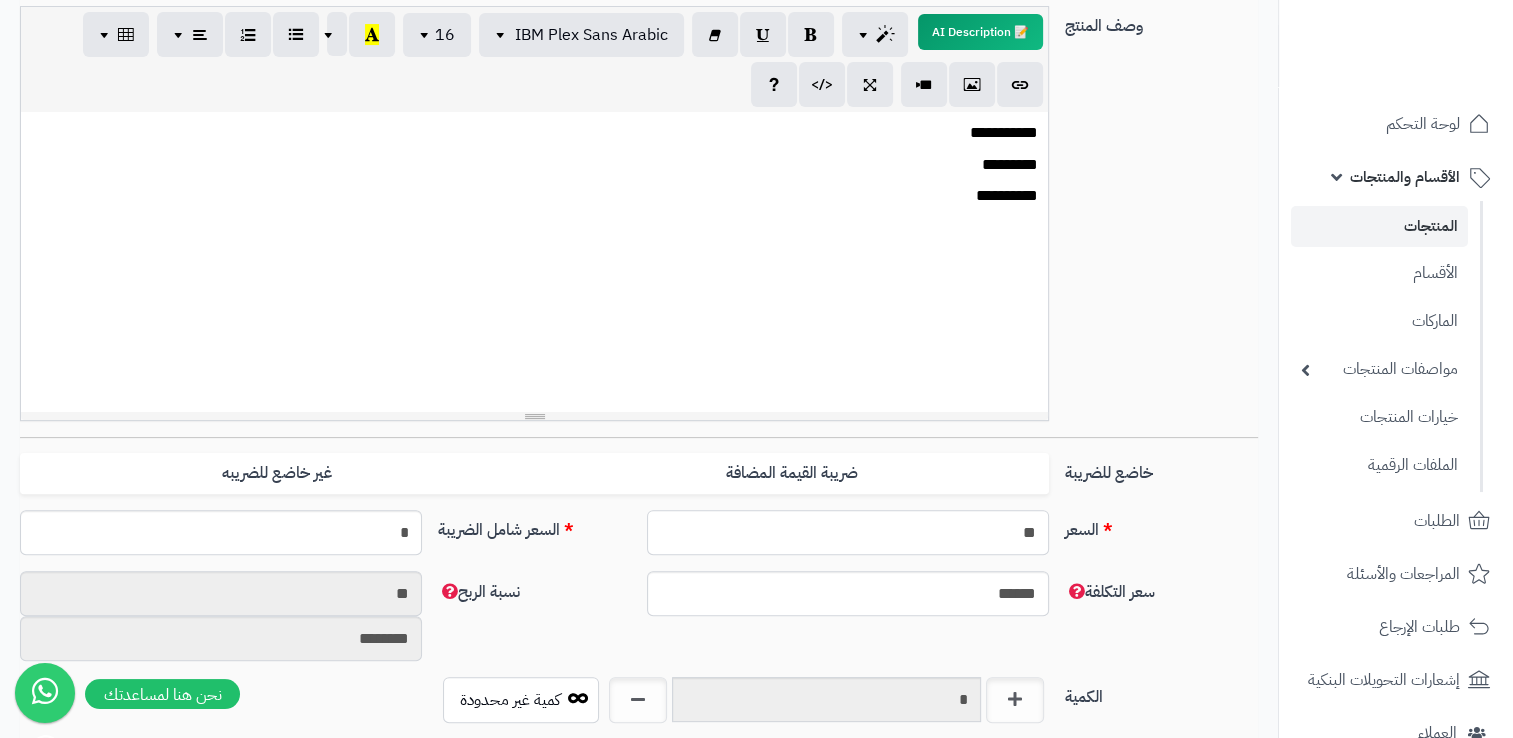 type on "*********" 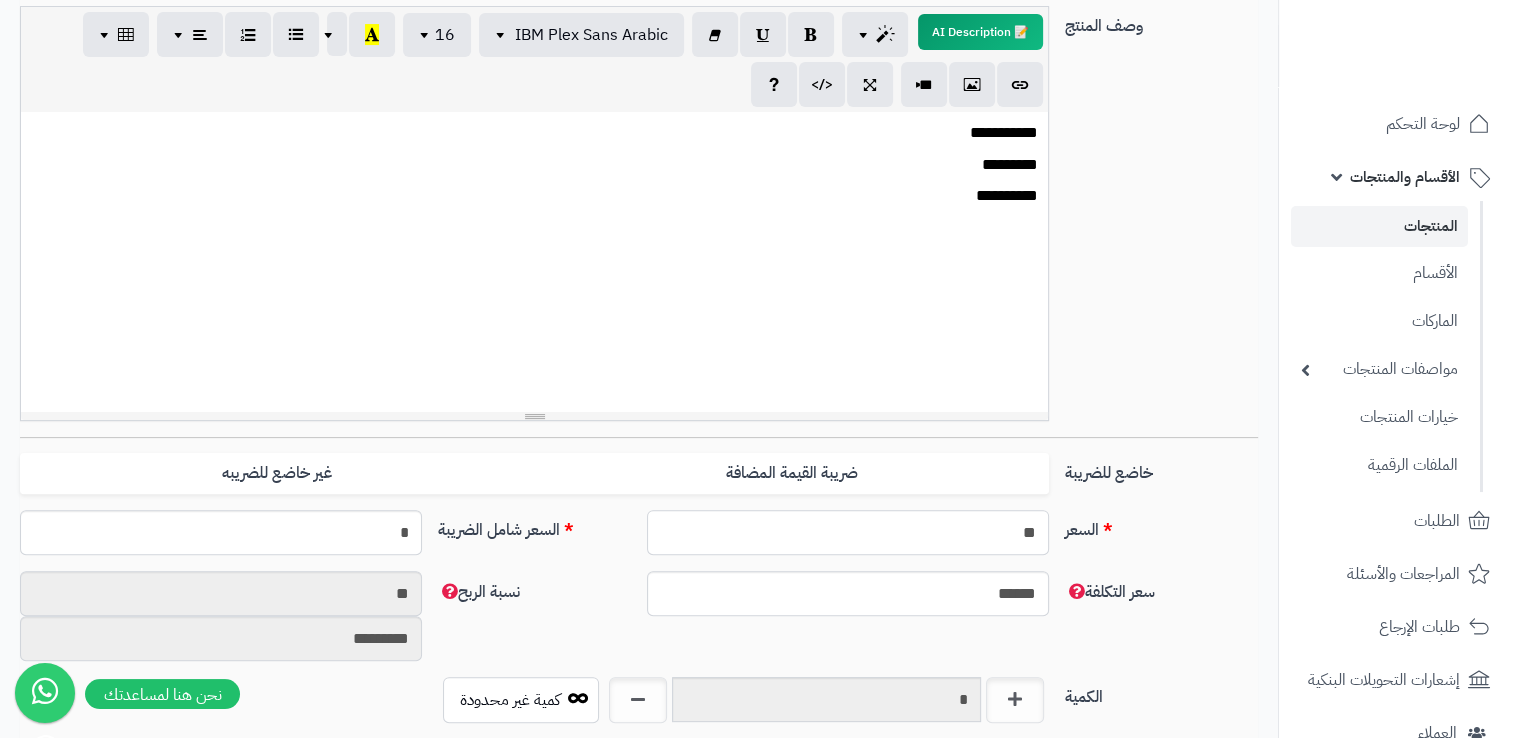 type on "***" 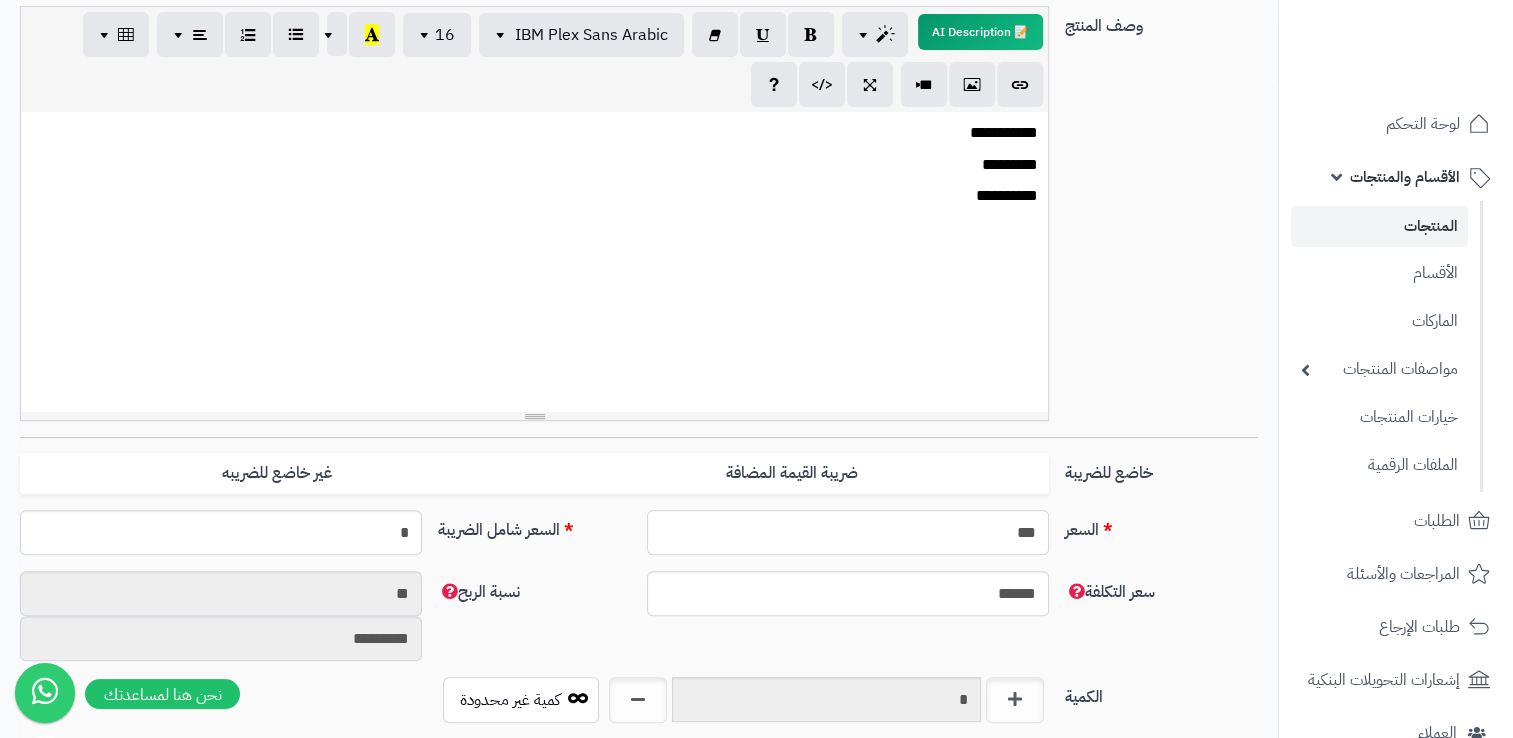 type on "**********" 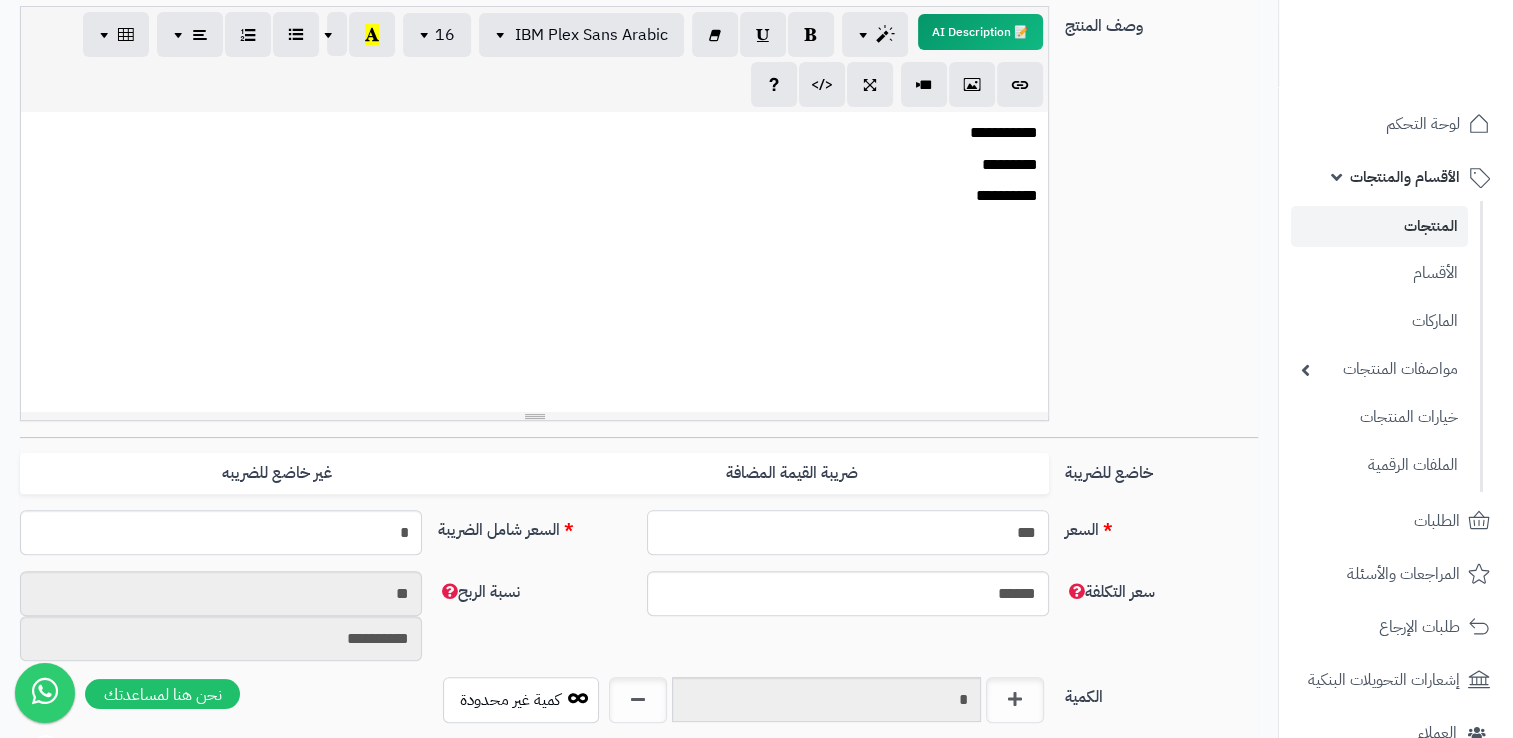 type on "***" 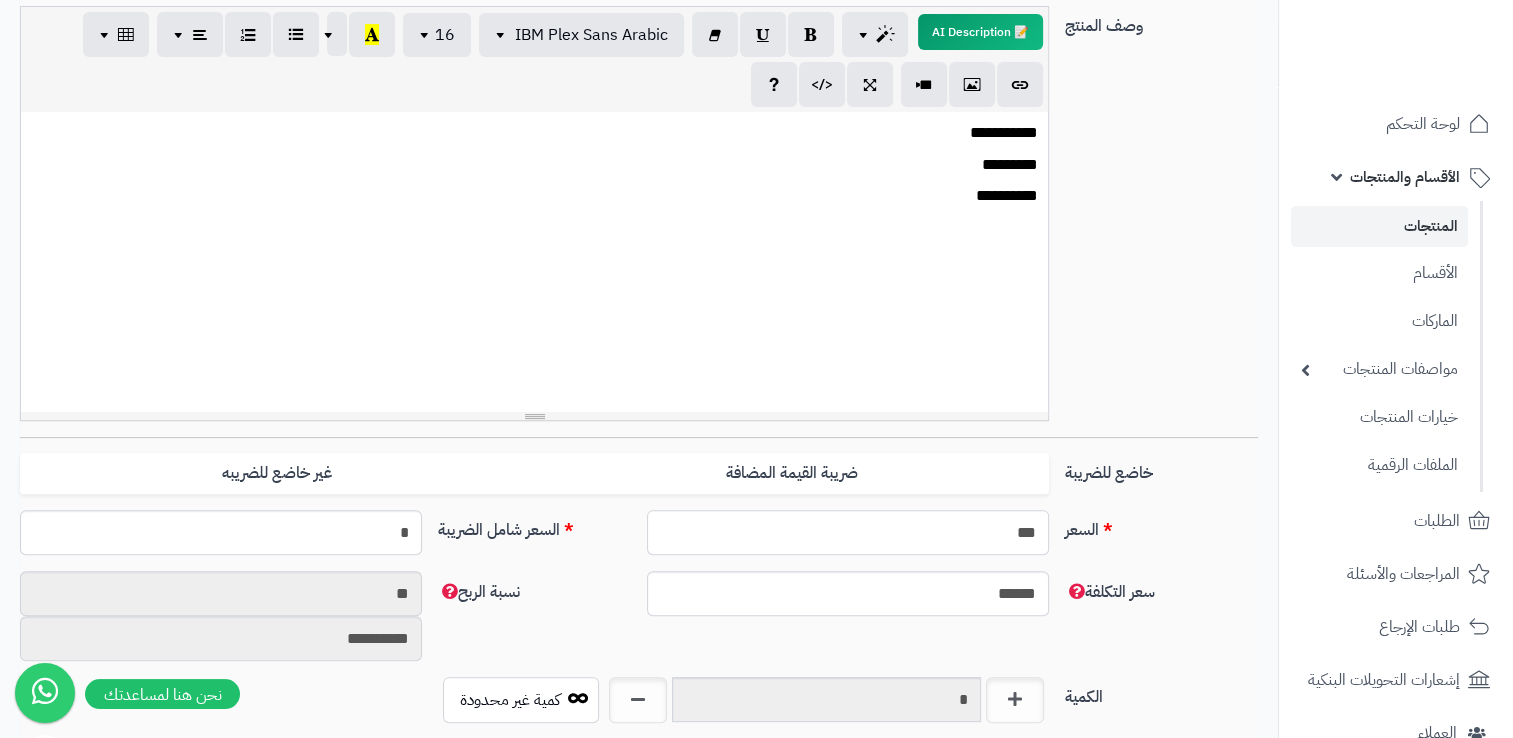 type on "******" 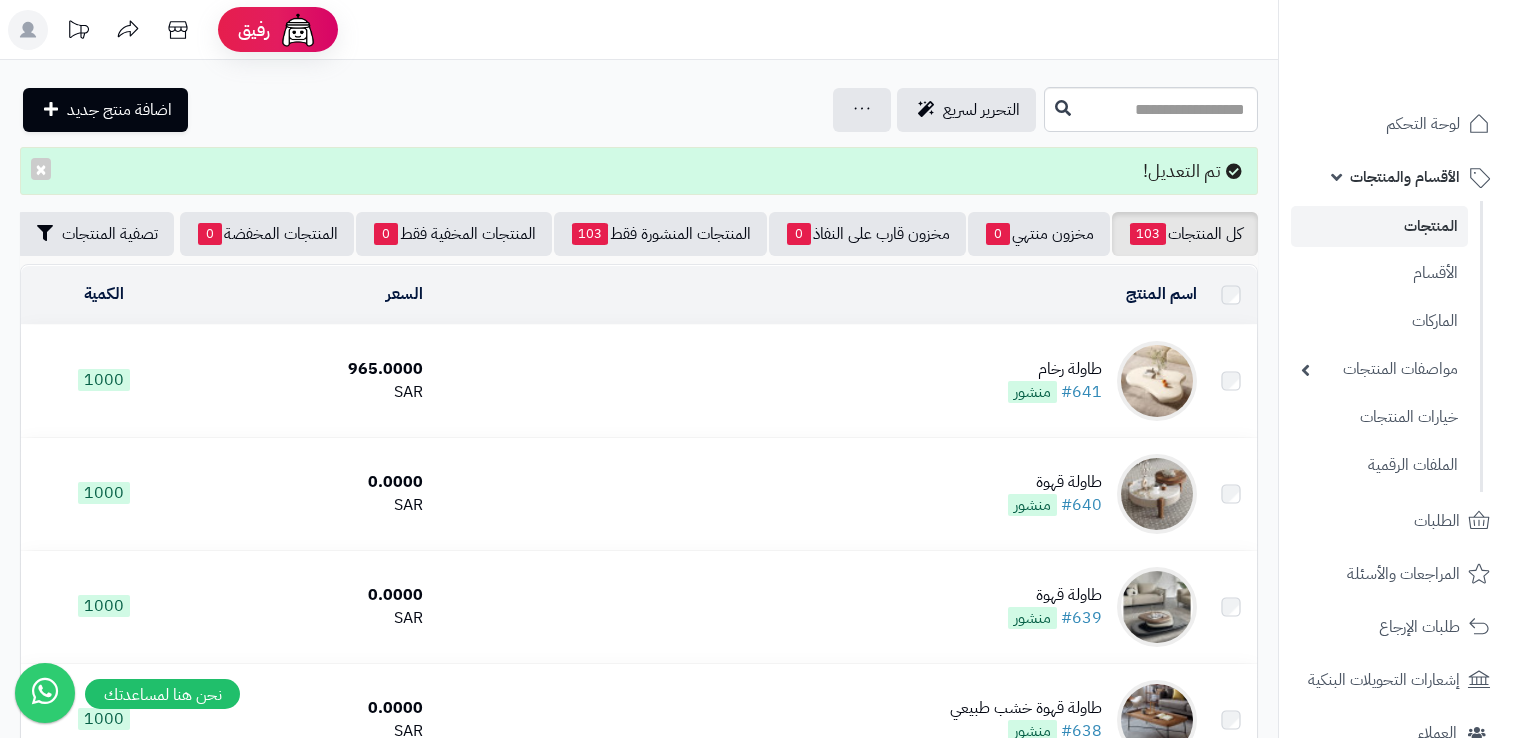 scroll, scrollTop: 0, scrollLeft: 0, axis: both 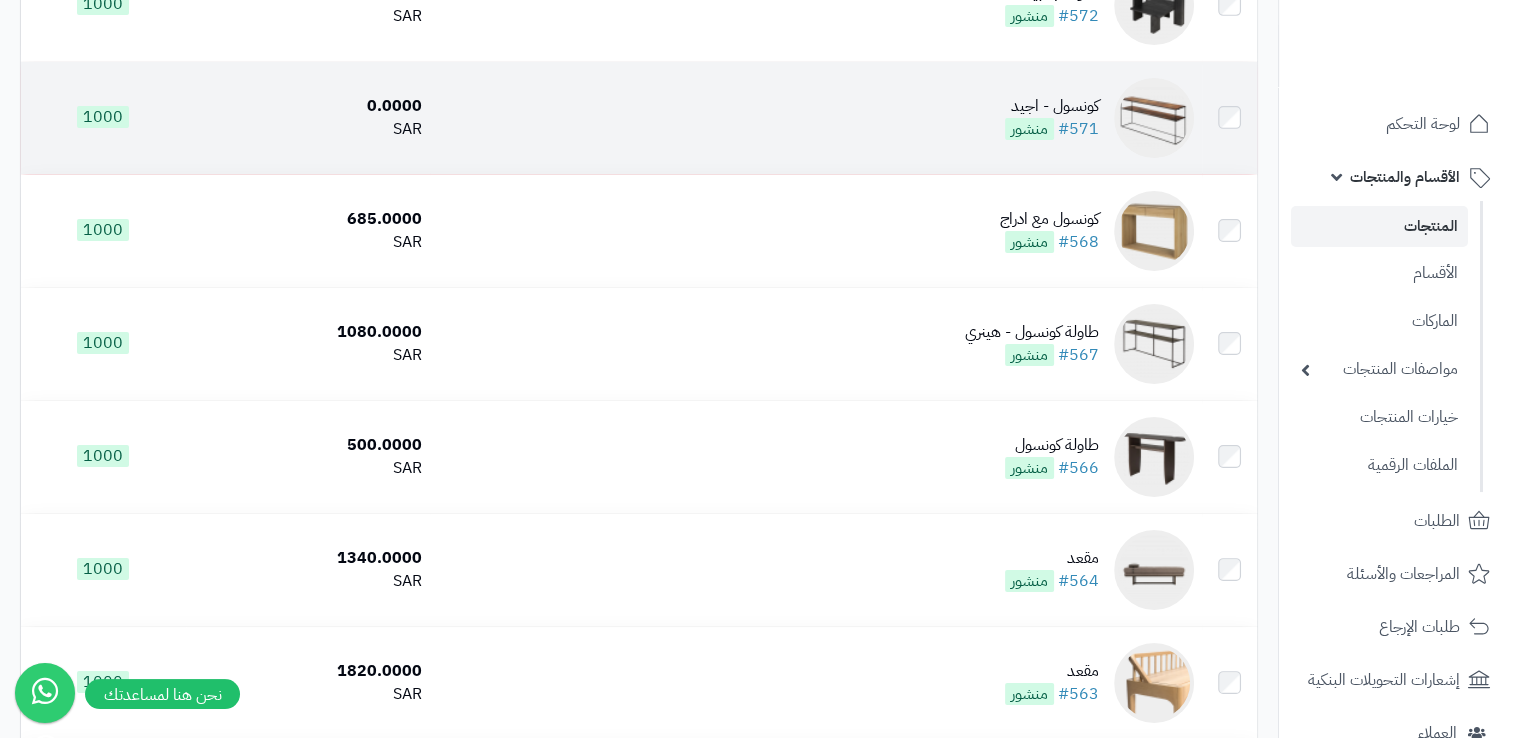 click at bounding box center (1154, 118) 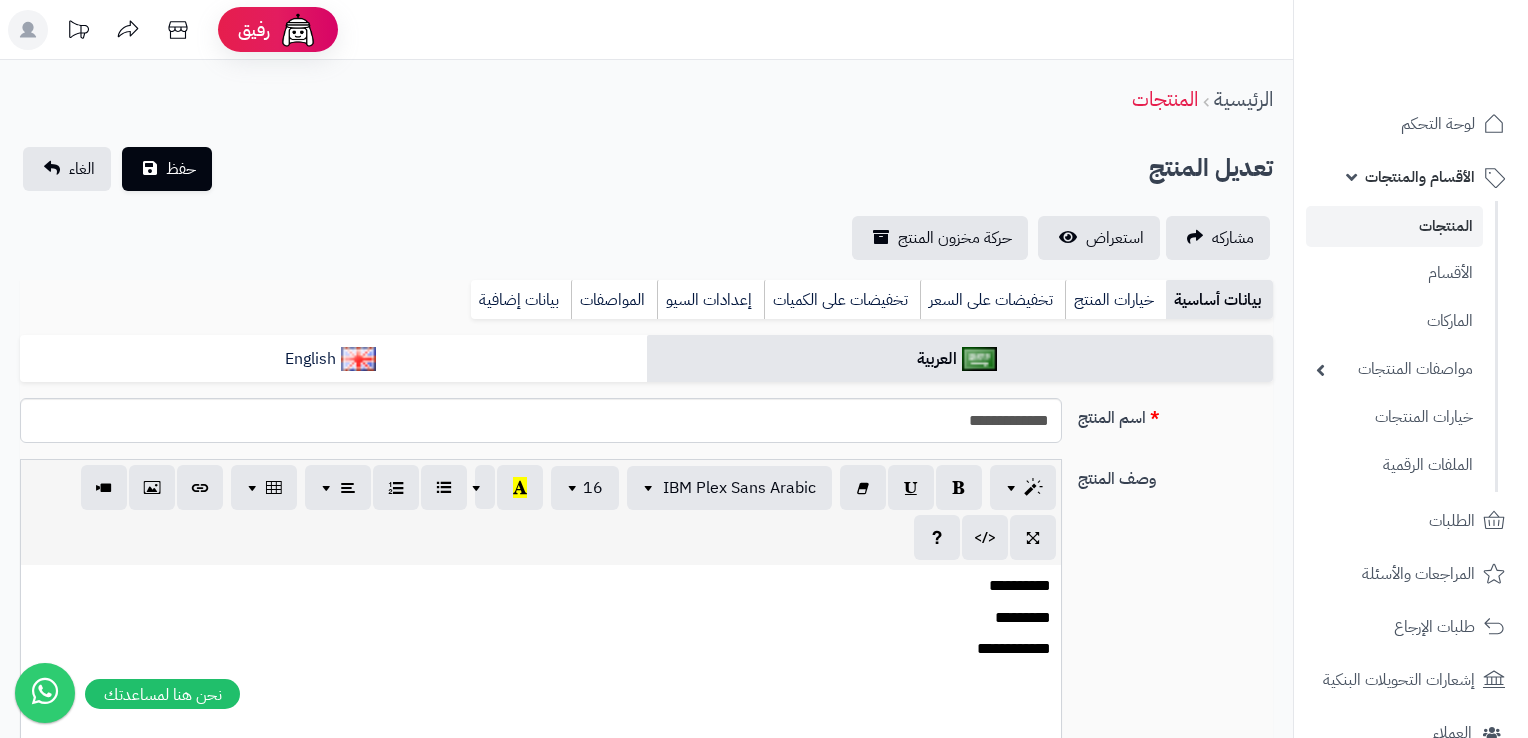 select 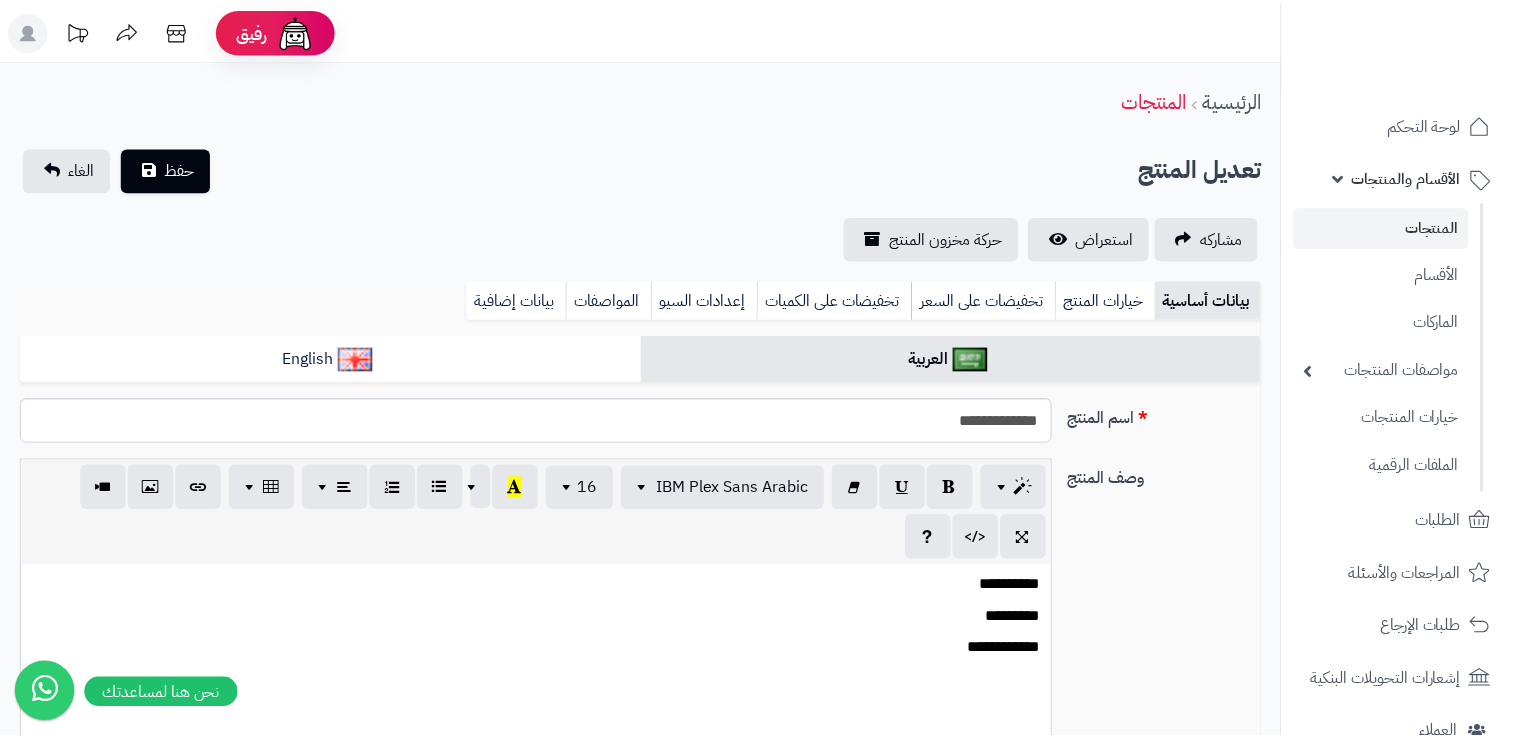 scroll, scrollTop: 0, scrollLeft: 0, axis: both 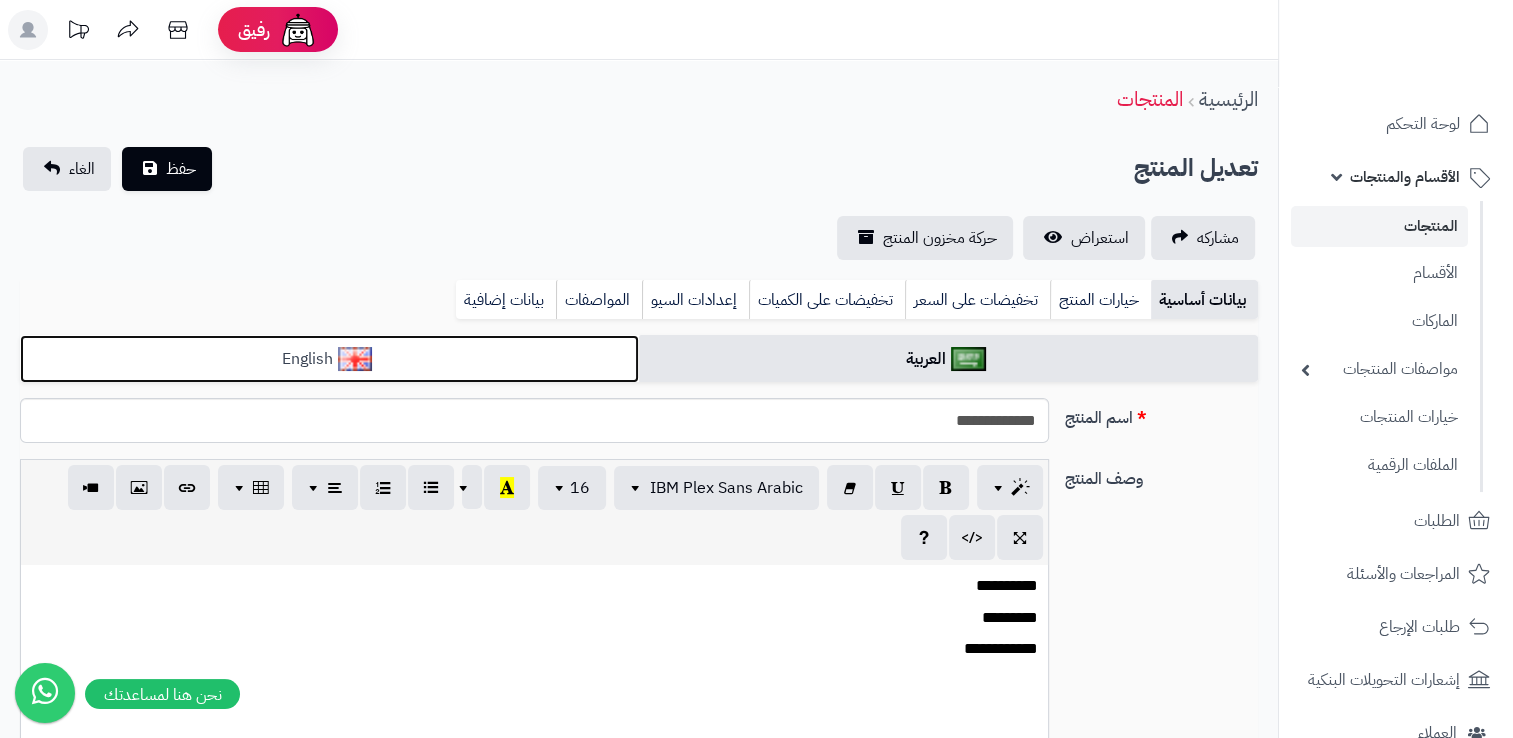 click on "English" at bounding box center [329, 359] 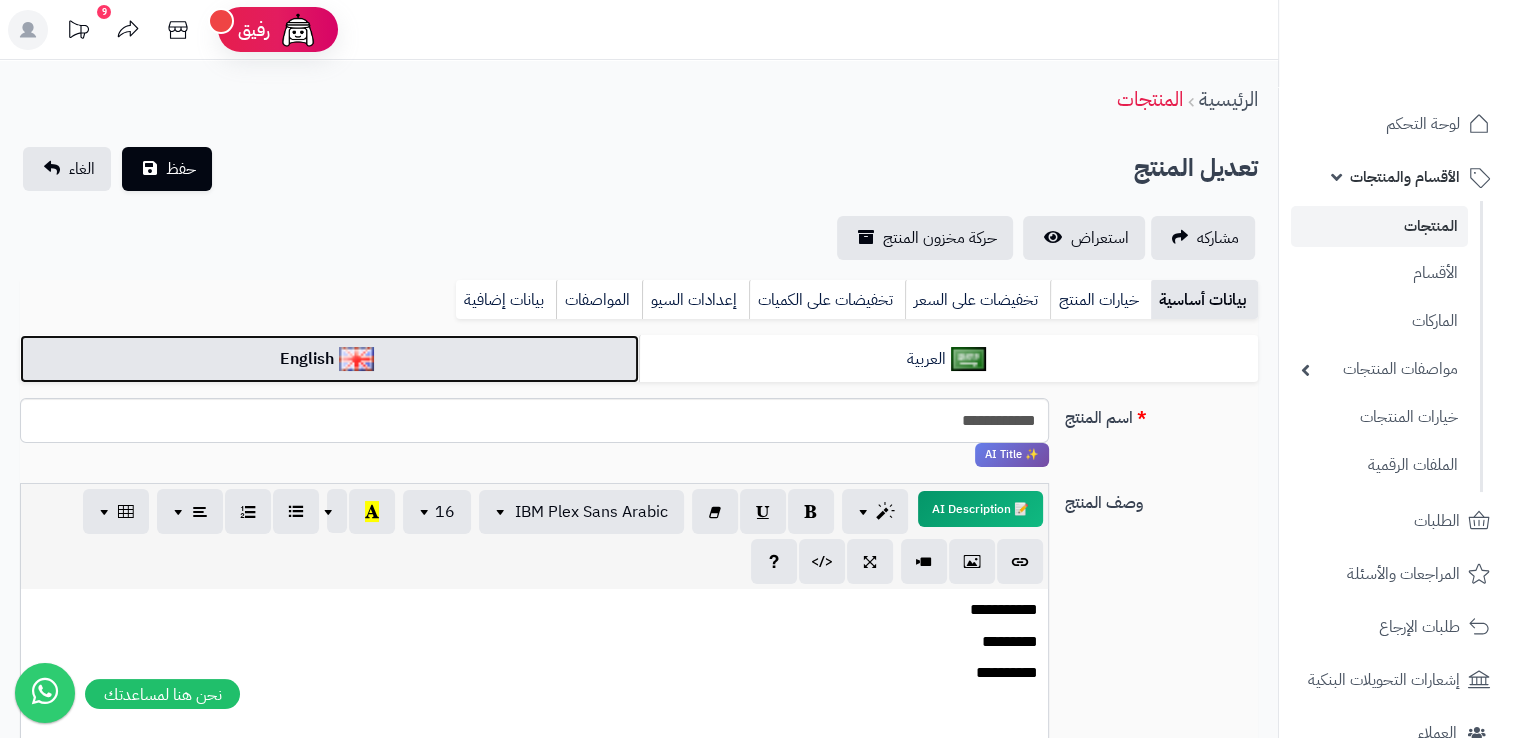 scroll, scrollTop: 1406, scrollLeft: 0, axis: vertical 